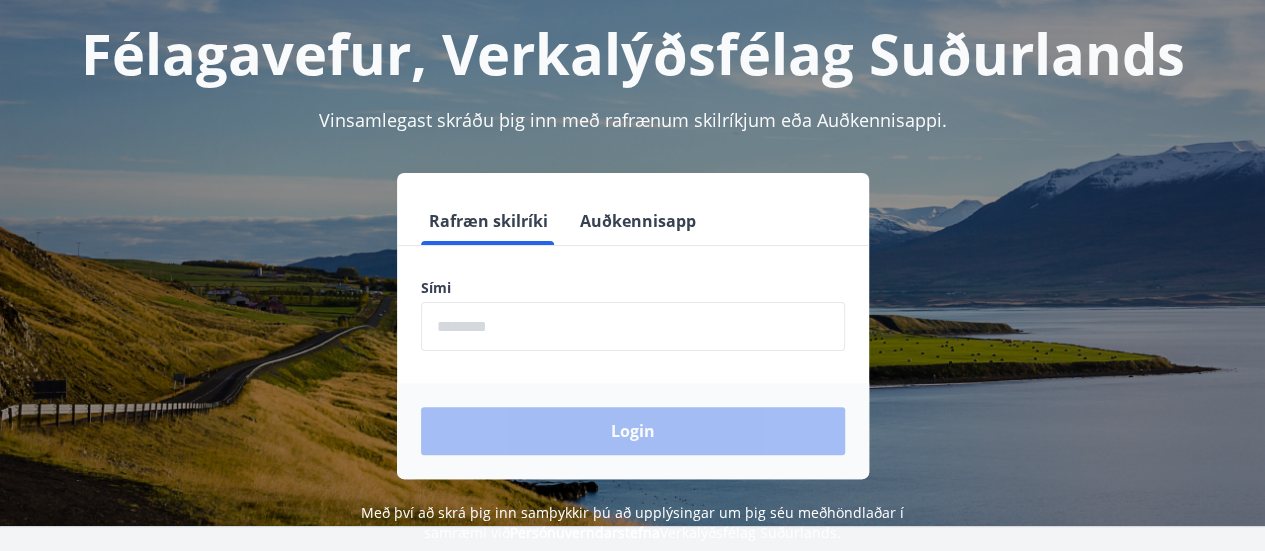 scroll, scrollTop: 106, scrollLeft: 0, axis: vertical 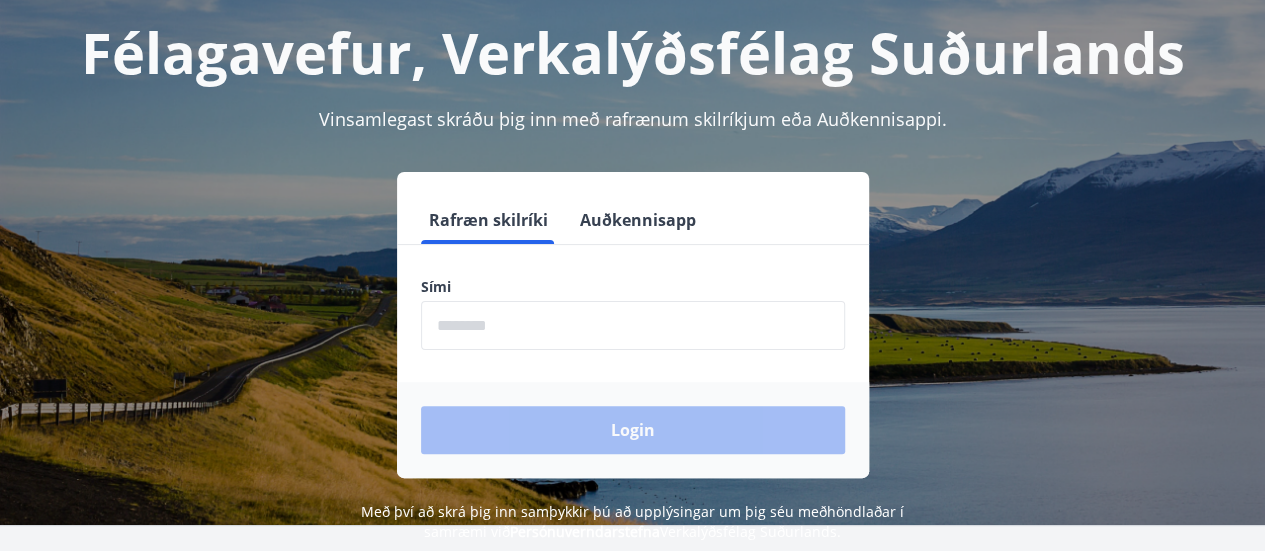 click at bounding box center (633, 325) 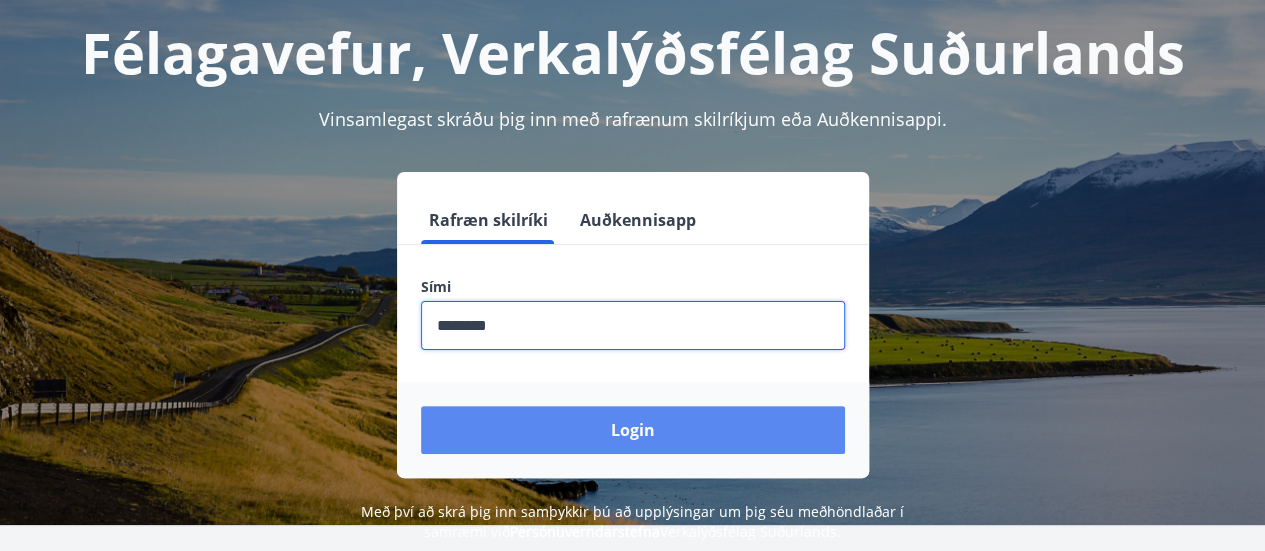 type on "********" 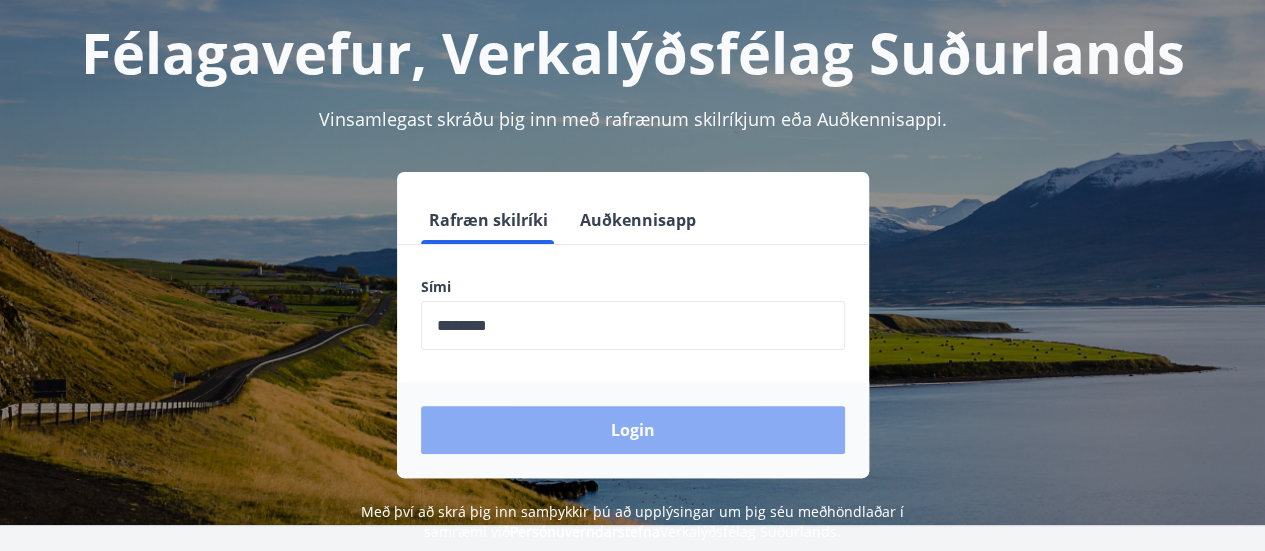 click on "Login" at bounding box center (633, 430) 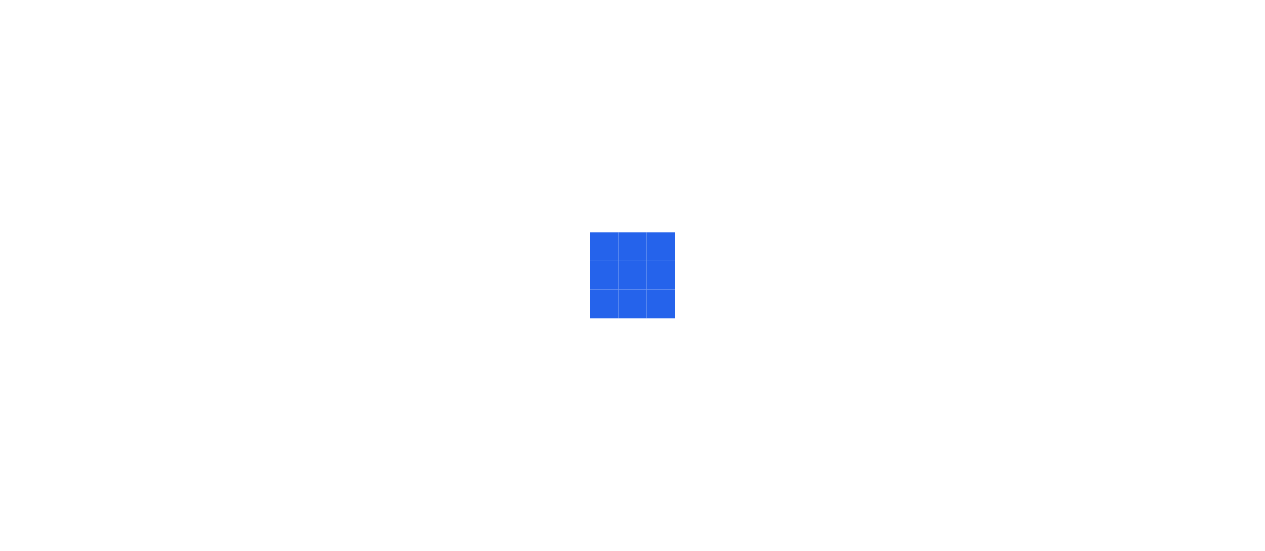 scroll, scrollTop: 0, scrollLeft: 0, axis: both 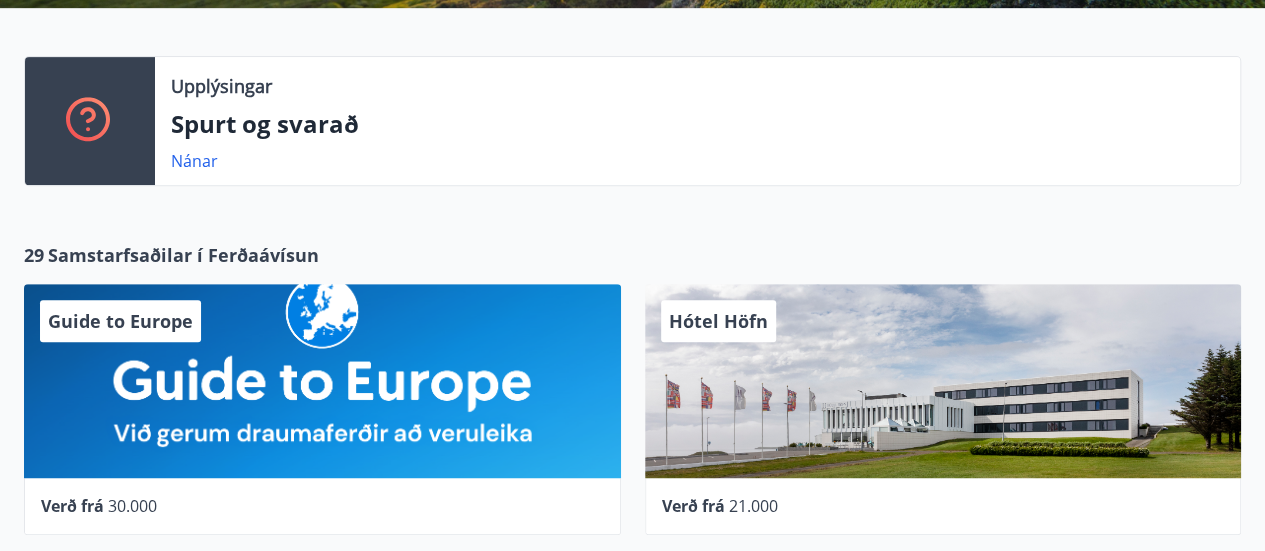 click on "Nánar" at bounding box center [697, 161] 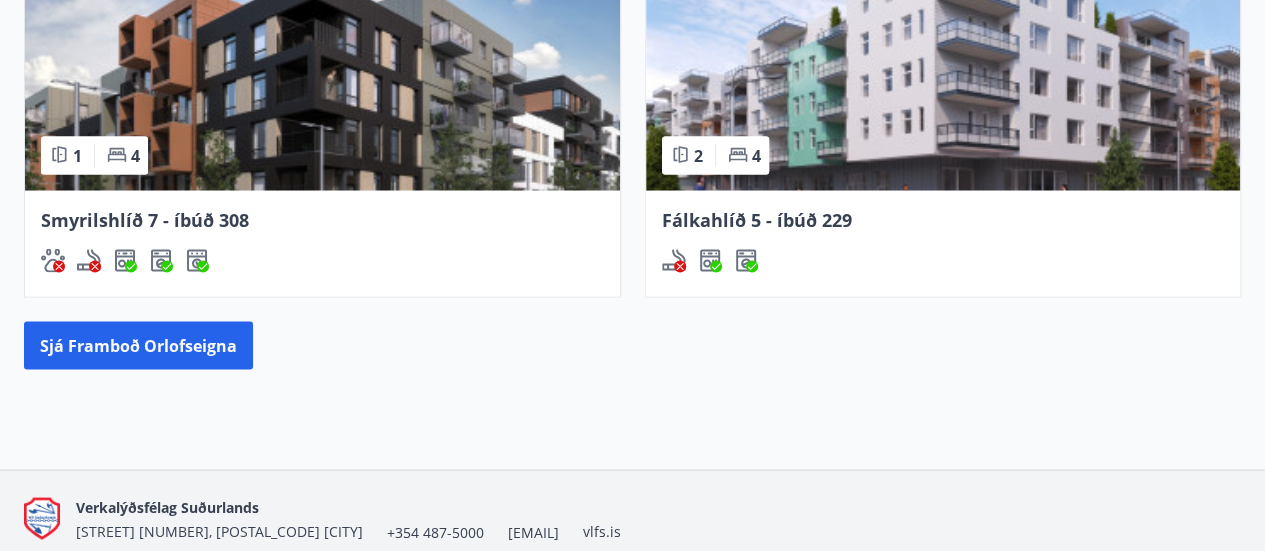 scroll, scrollTop: 1767, scrollLeft: 0, axis: vertical 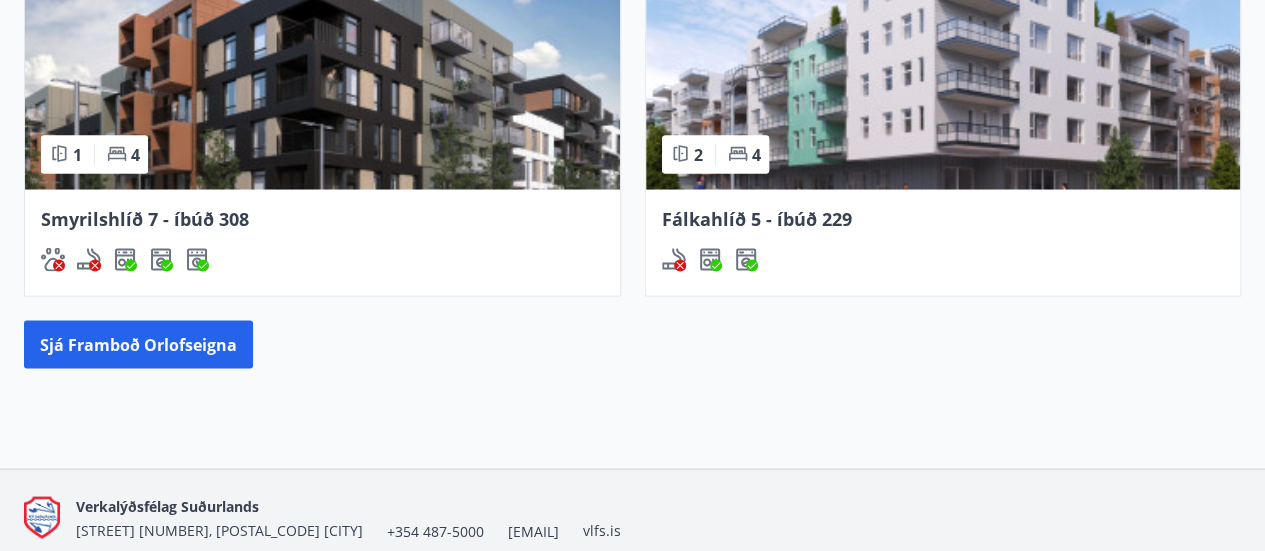 click on "Fálkahlíð 5 - íbúð 229" at bounding box center [757, 218] 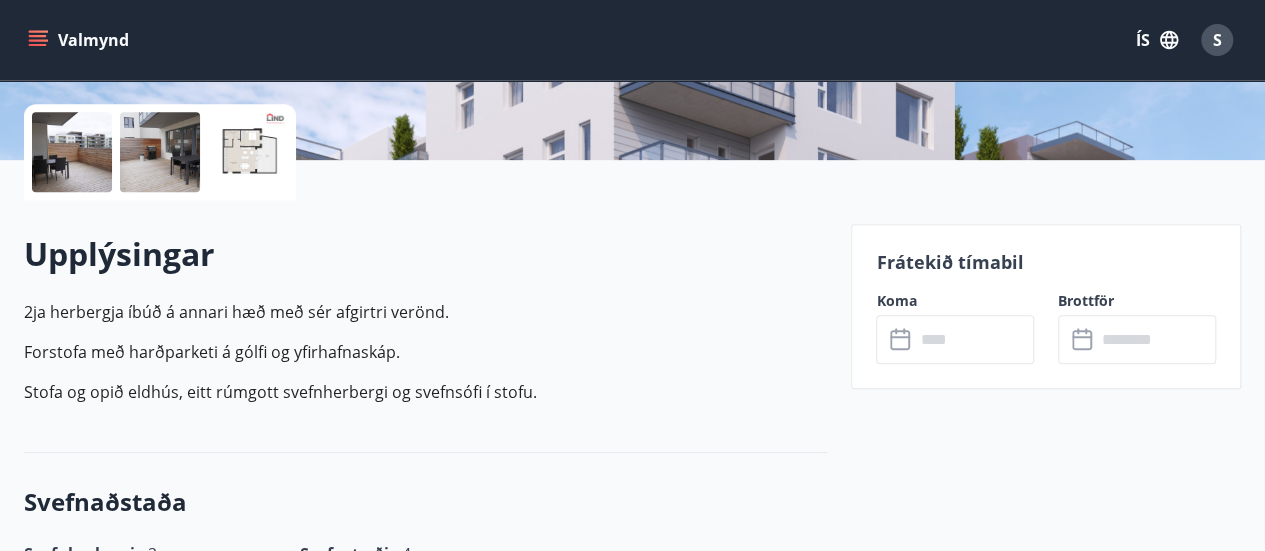 scroll, scrollTop: 464, scrollLeft: 0, axis: vertical 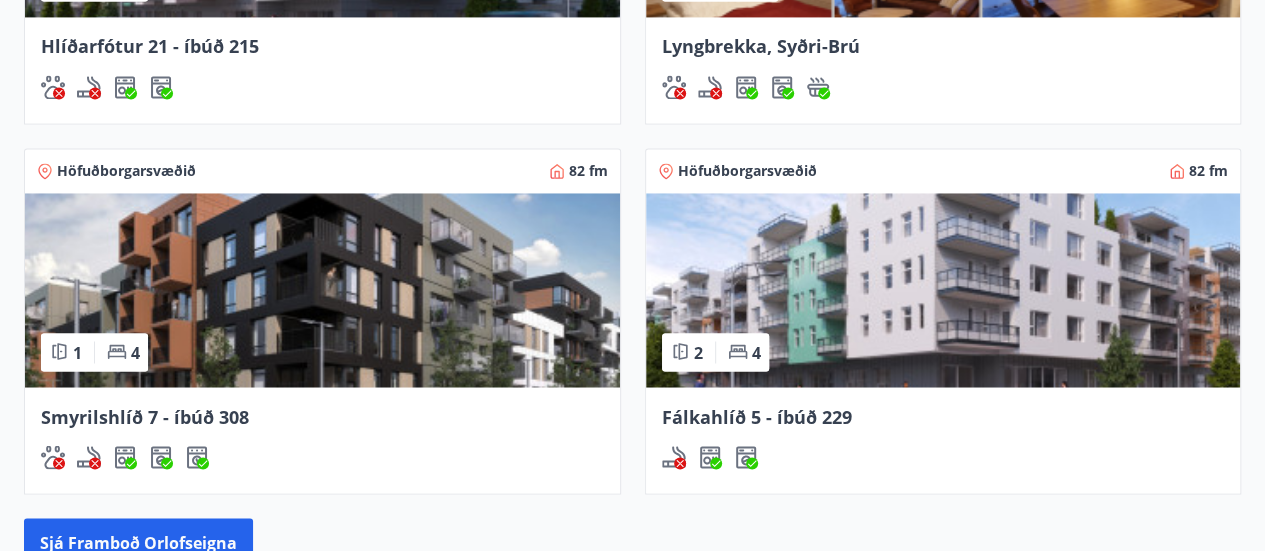 click on "Smyrilshlíð 7 - íbúð 308" at bounding box center (145, 416) 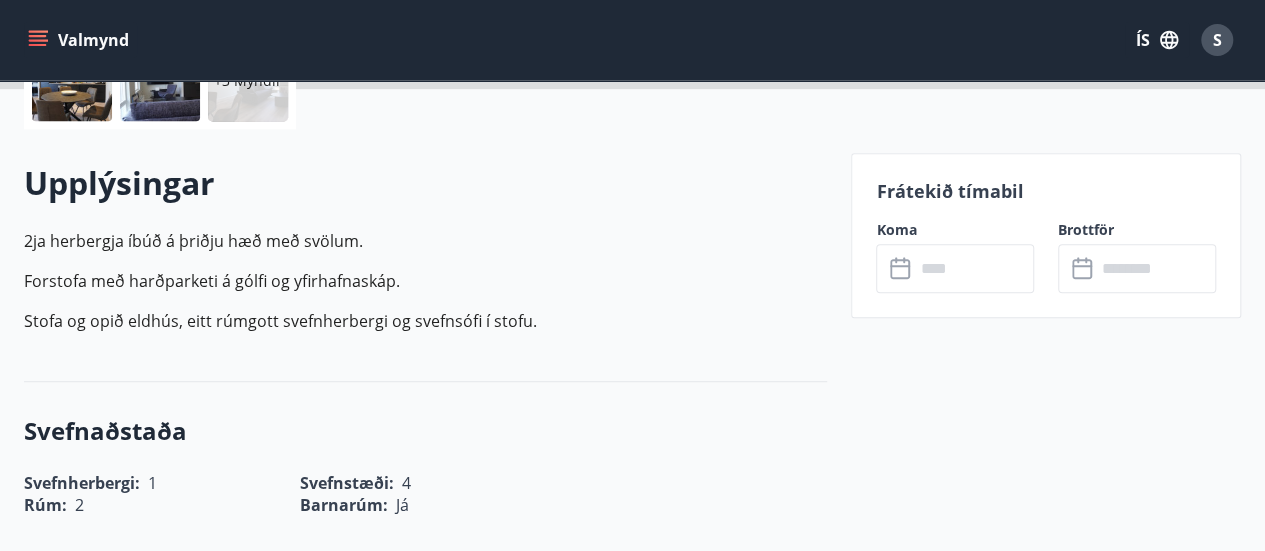 scroll, scrollTop: 0, scrollLeft: 0, axis: both 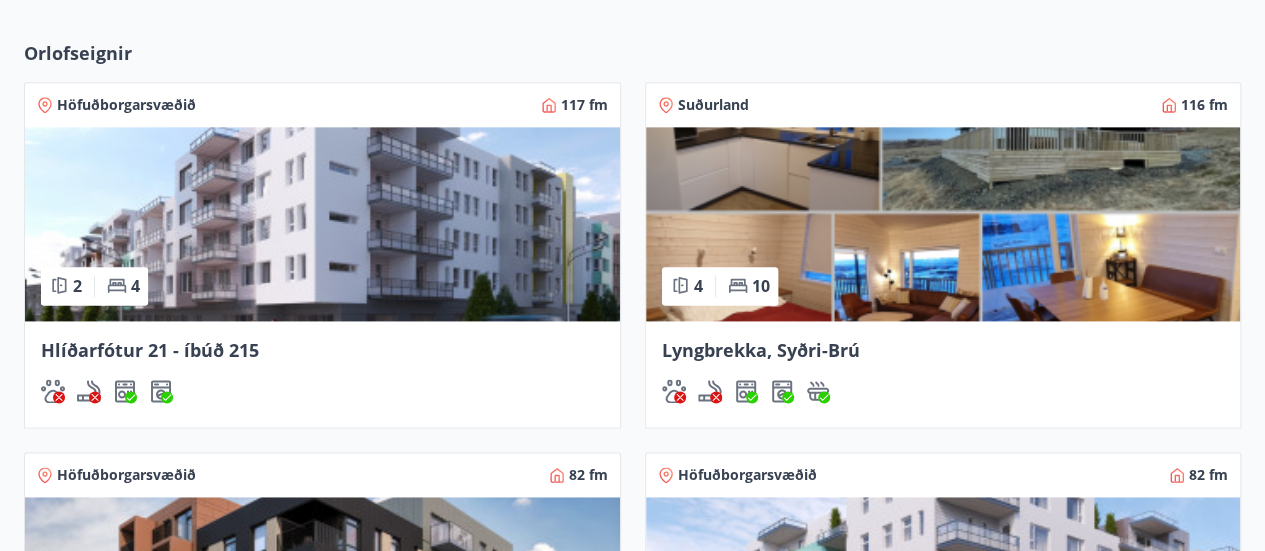 click at bounding box center (322, 224) 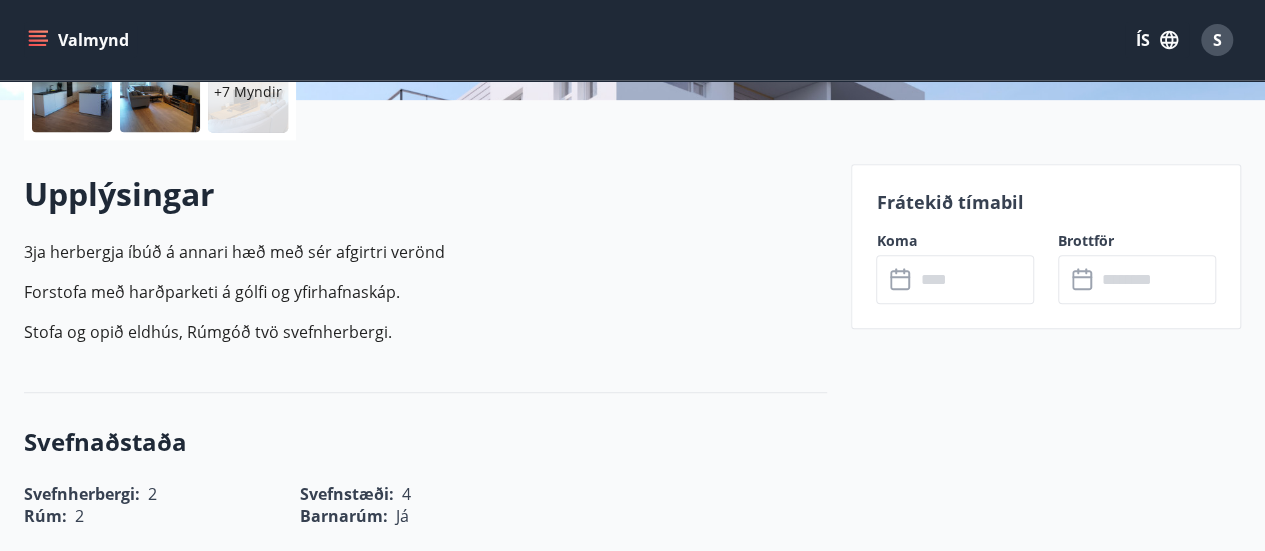 scroll, scrollTop: 500, scrollLeft: 0, axis: vertical 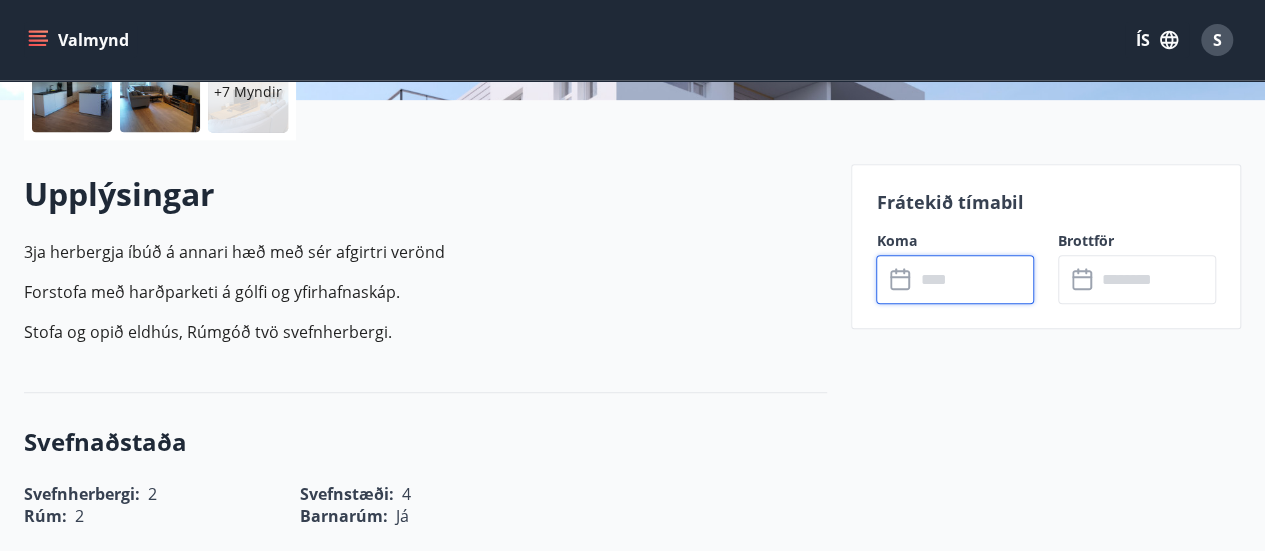 click at bounding box center (974, 279) 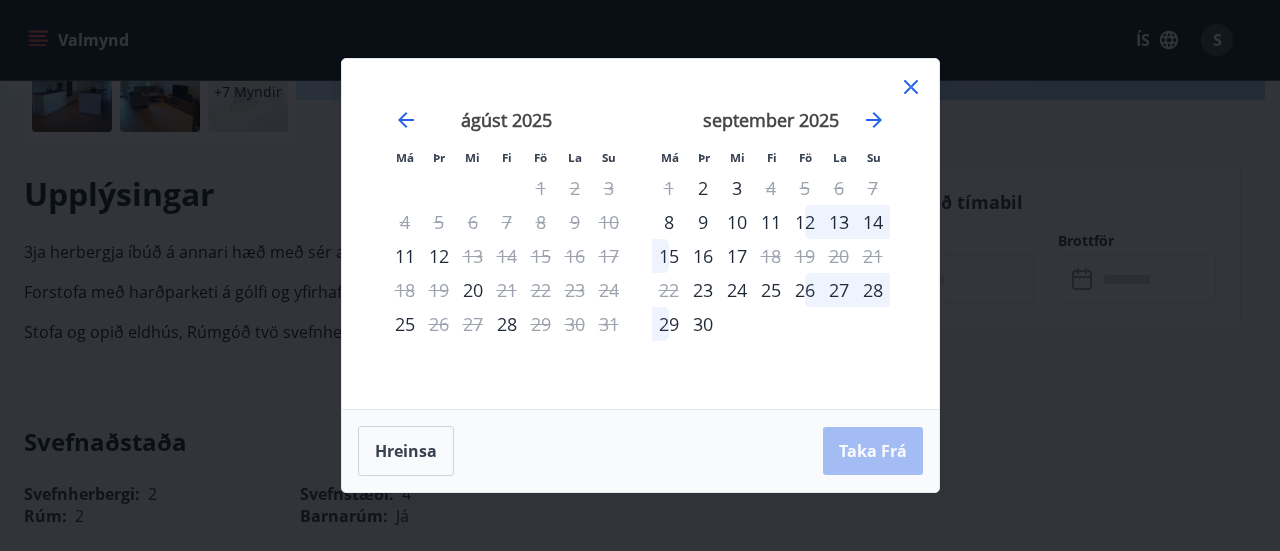 click 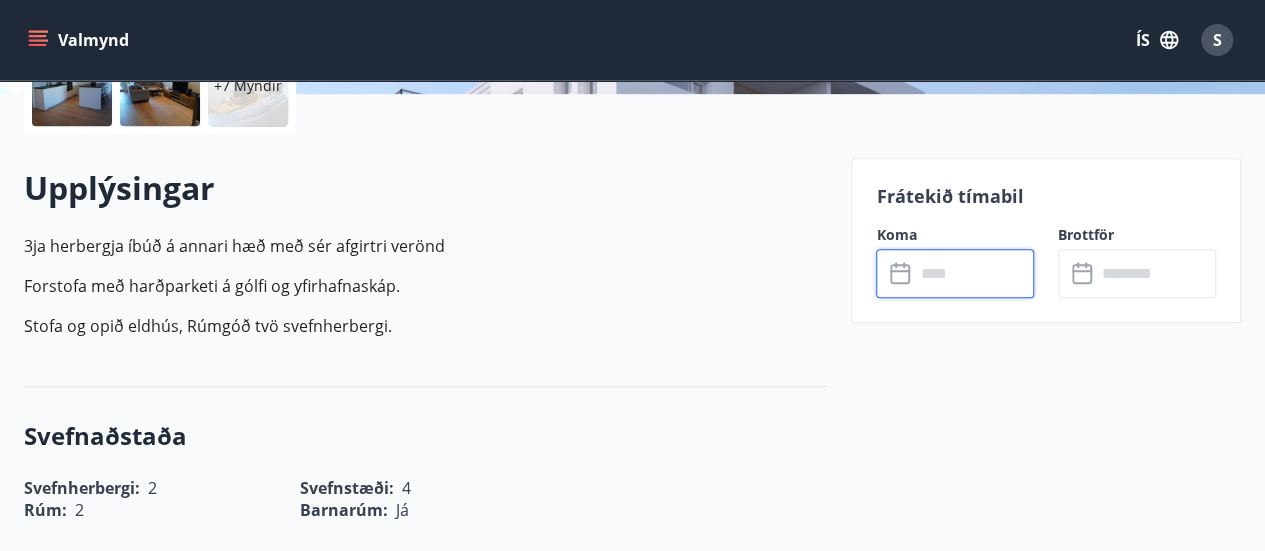 scroll, scrollTop: 0, scrollLeft: 0, axis: both 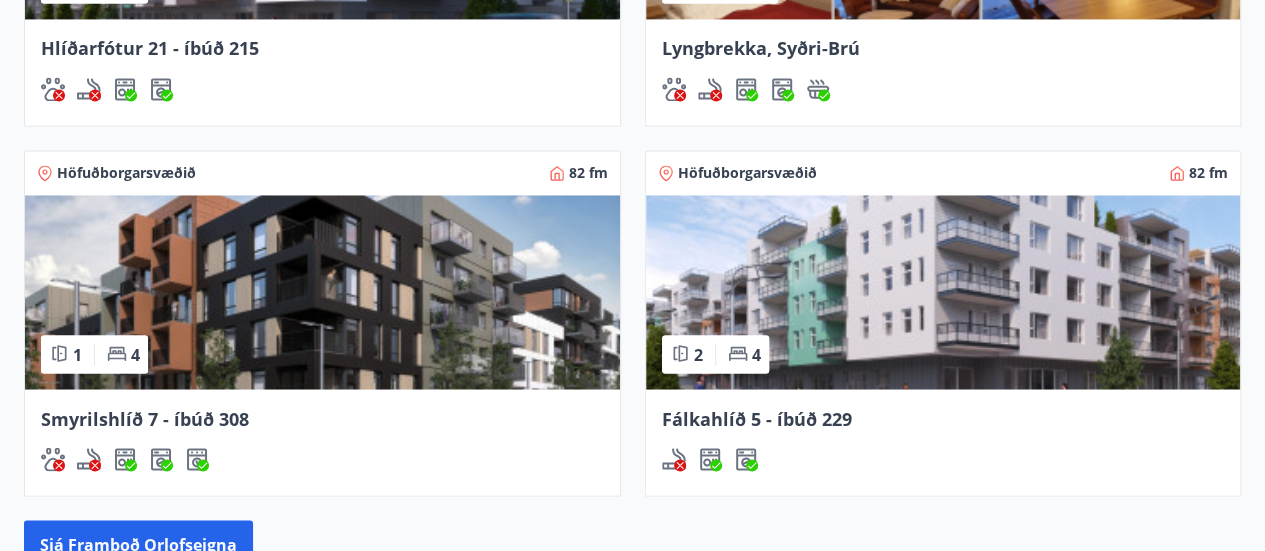 click at bounding box center [322, 292] 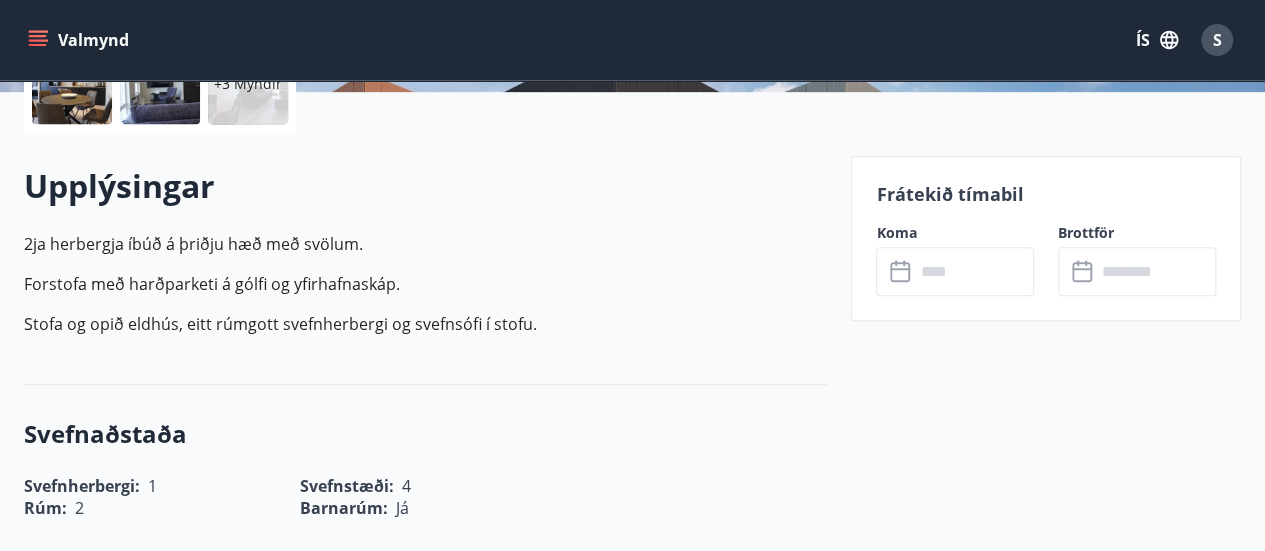 scroll, scrollTop: 509, scrollLeft: 0, axis: vertical 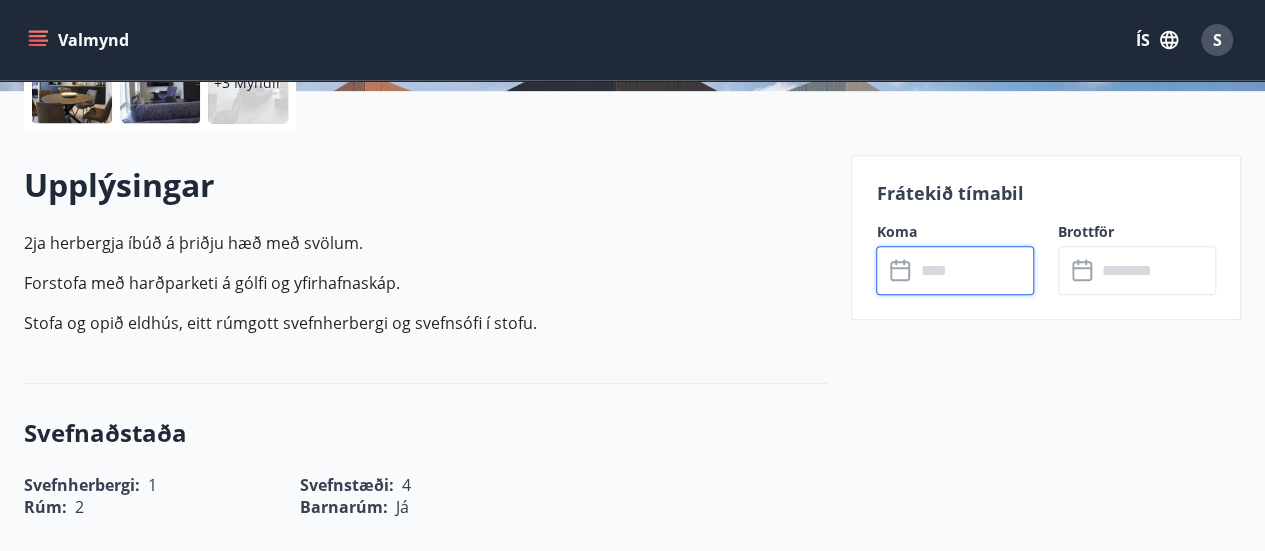 click at bounding box center (974, 270) 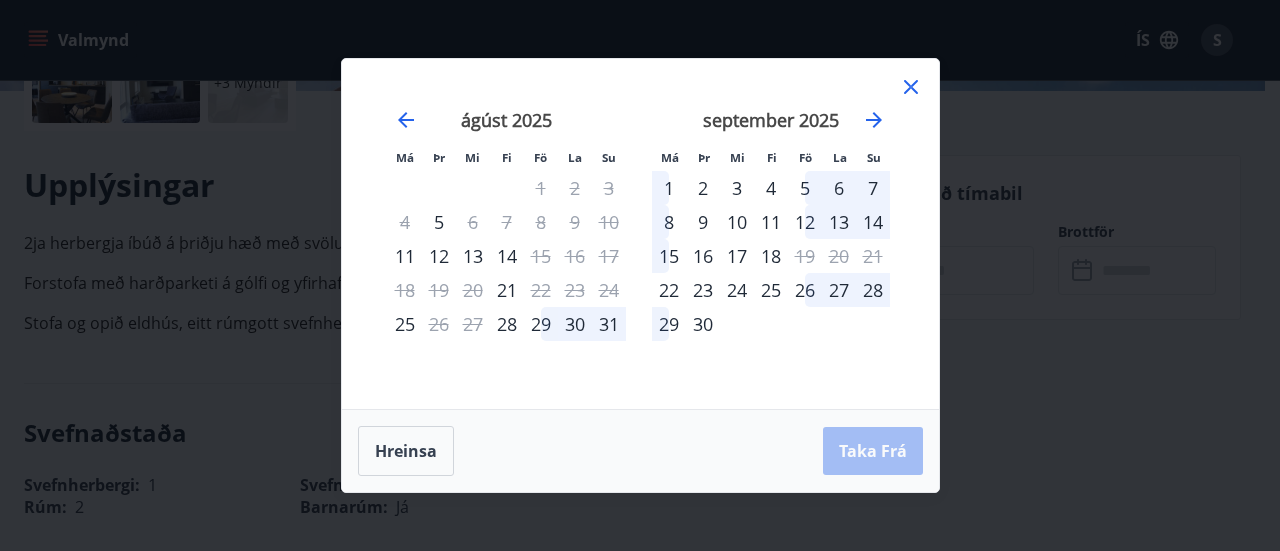 click 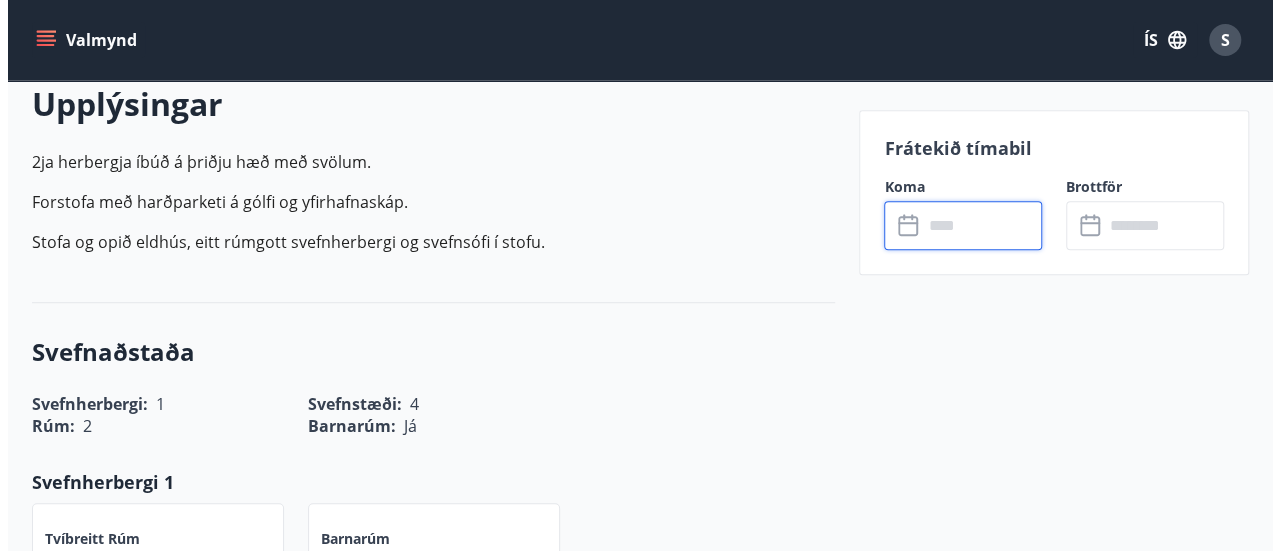 scroll, scrollTop: 600, scrollLeft: 0, axis: vertical 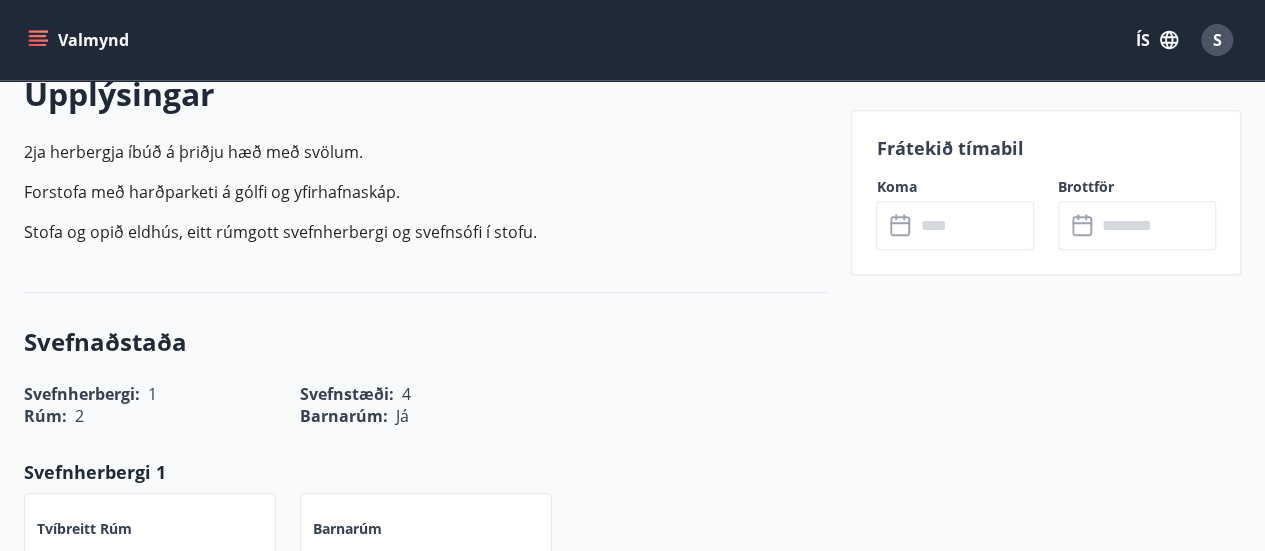 click 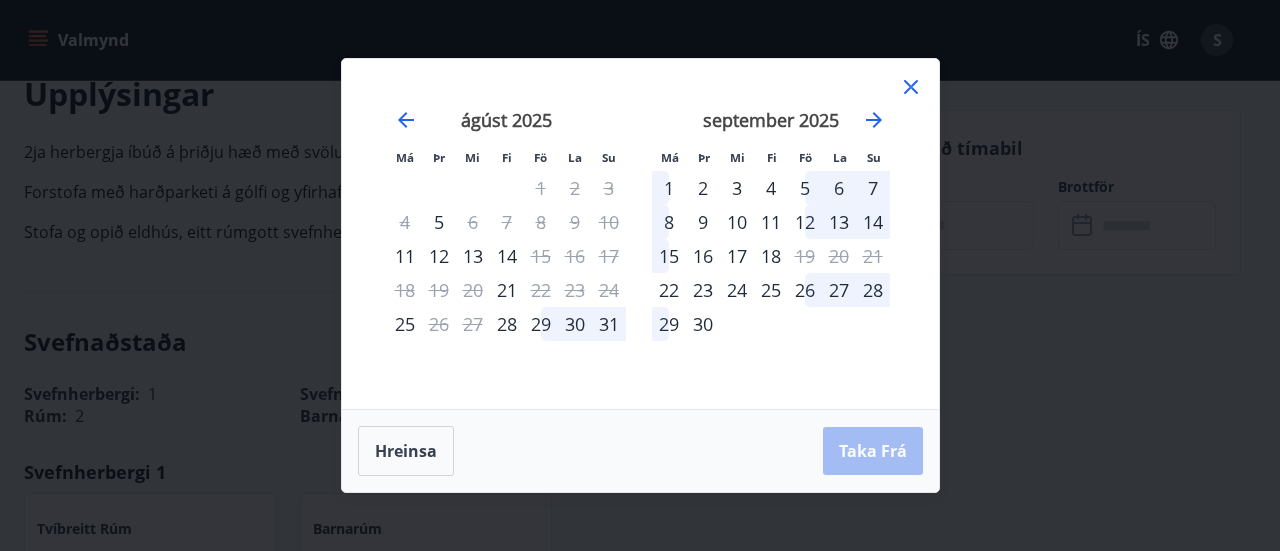 click on "29" at bounding box center (541, 324) 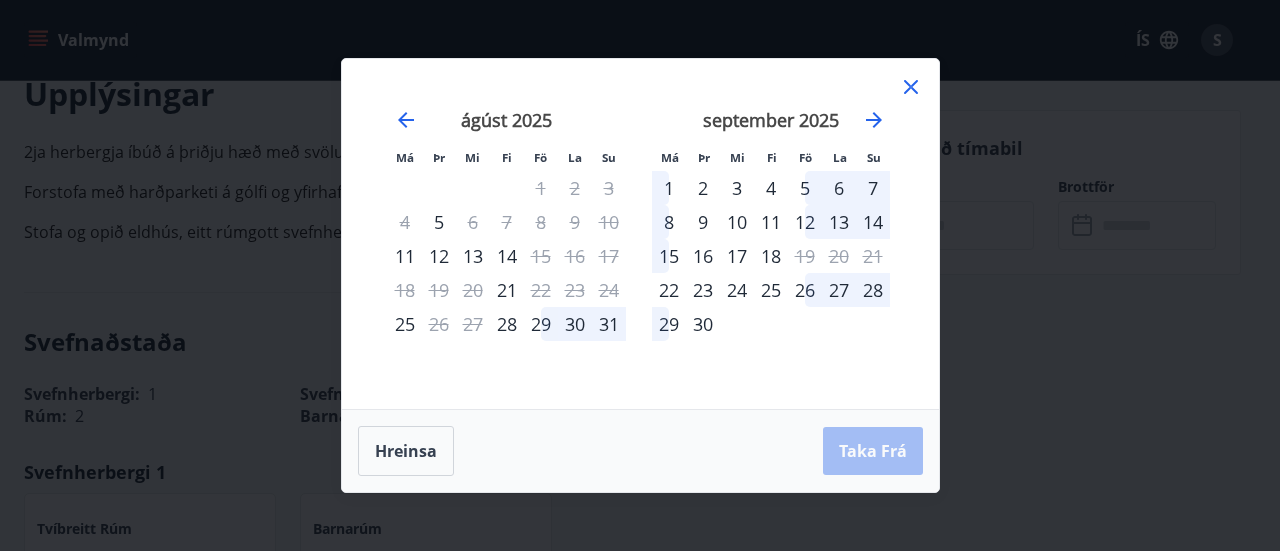 click on "30" at bounding box center (575, 324) 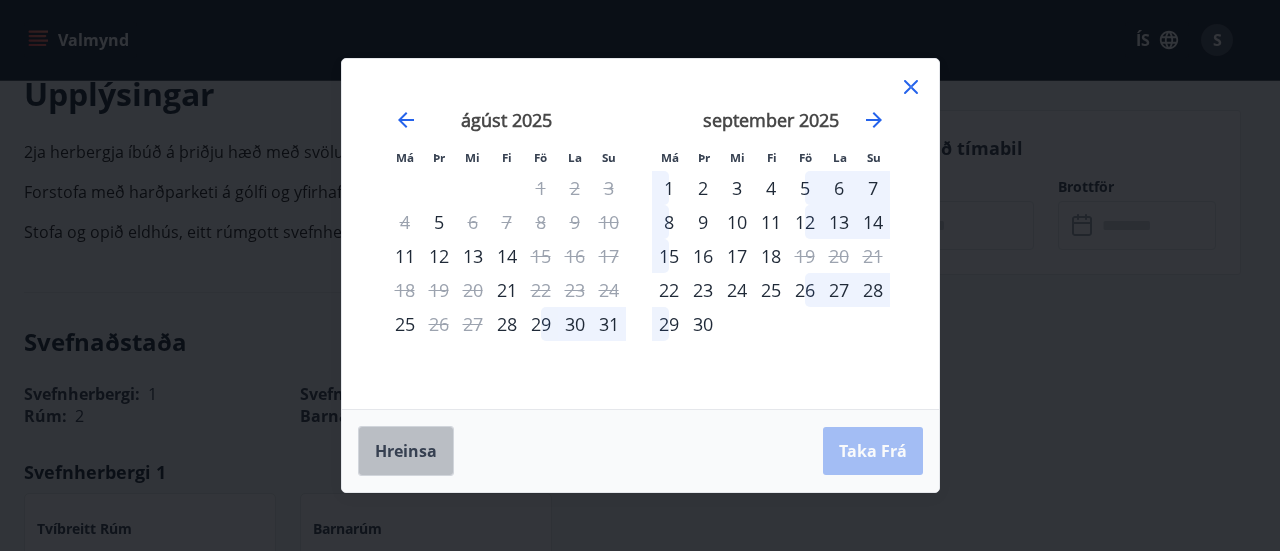 click on "Hreinsa" at bounding box center (406, 451) 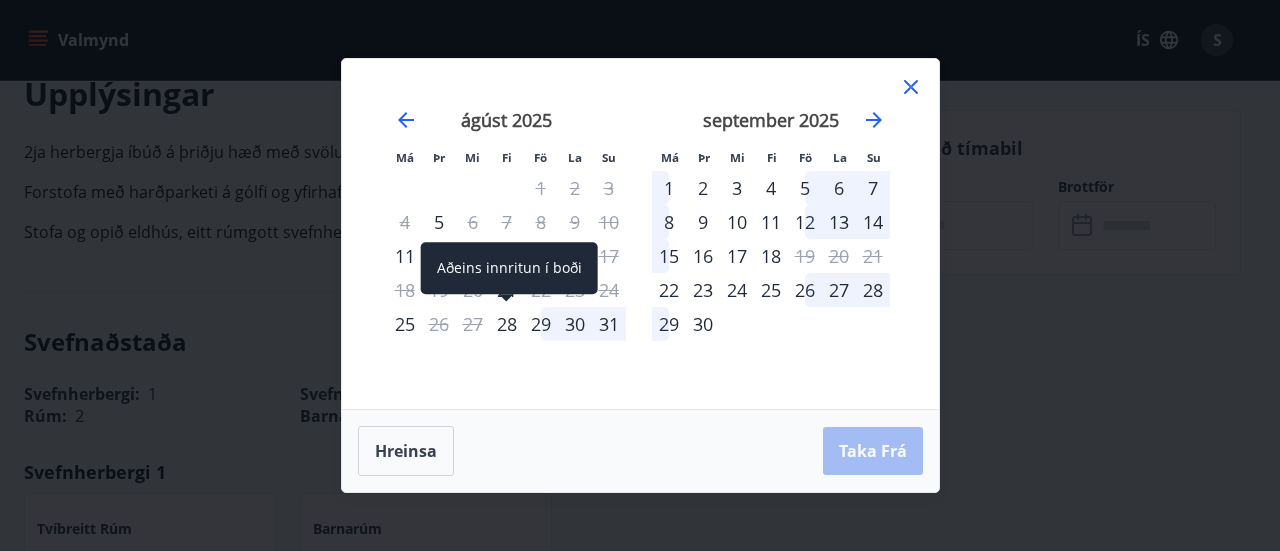 click on "28" at bounding box center [507, 324] 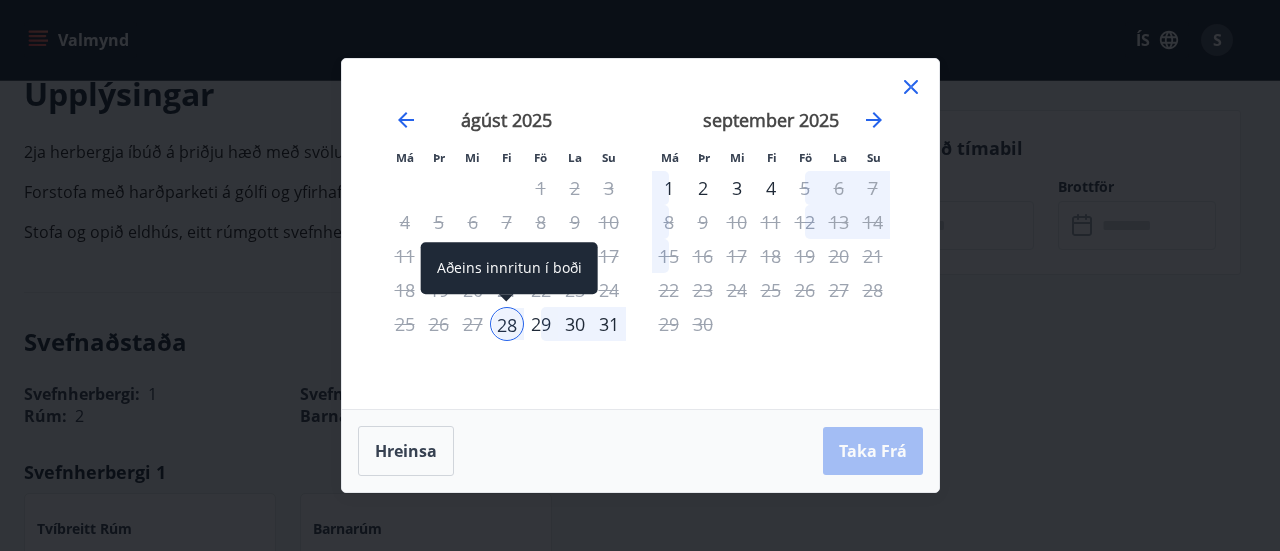 click on "28" at bounding box center [507, 324] 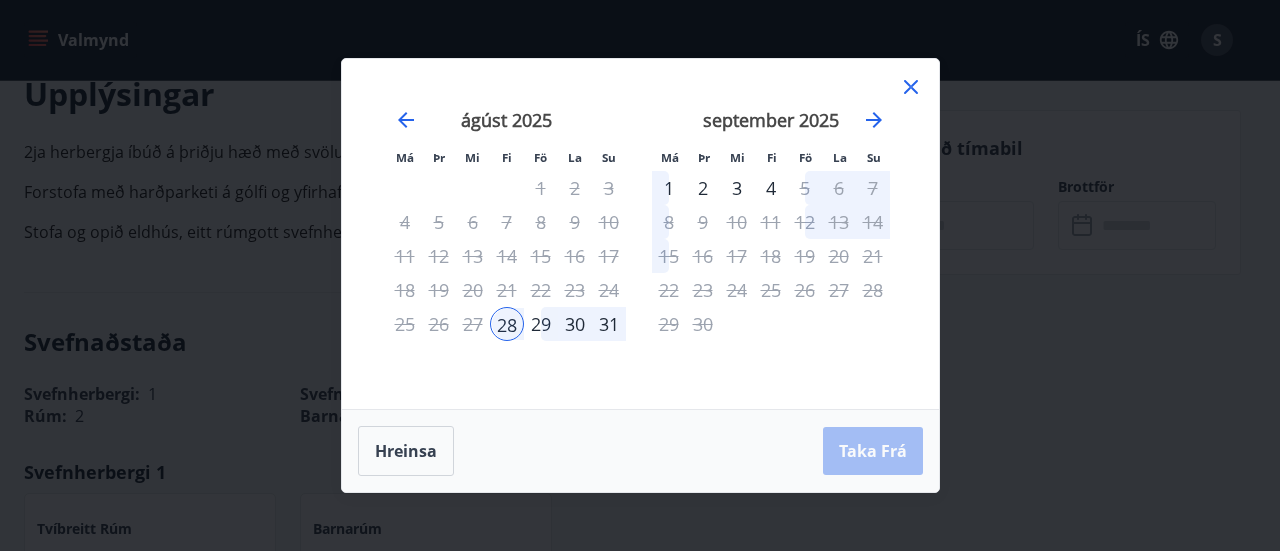 click on "29" at bounding box center [541, 324] 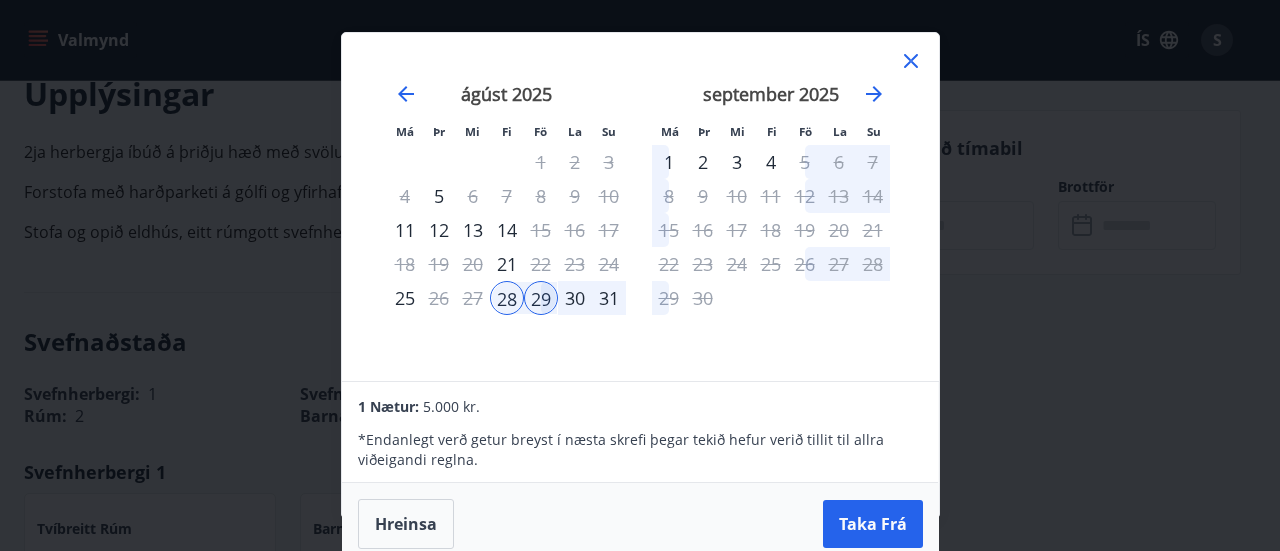 click on "31" at bounding box center (609, 298) 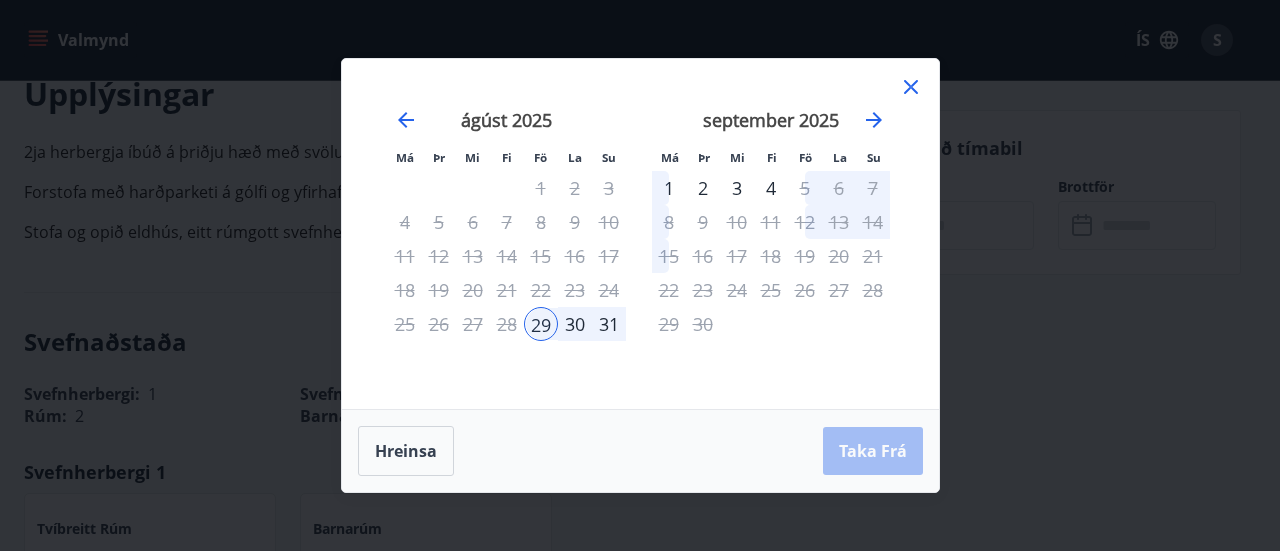 click on "31" at bounding box center [609, 324] 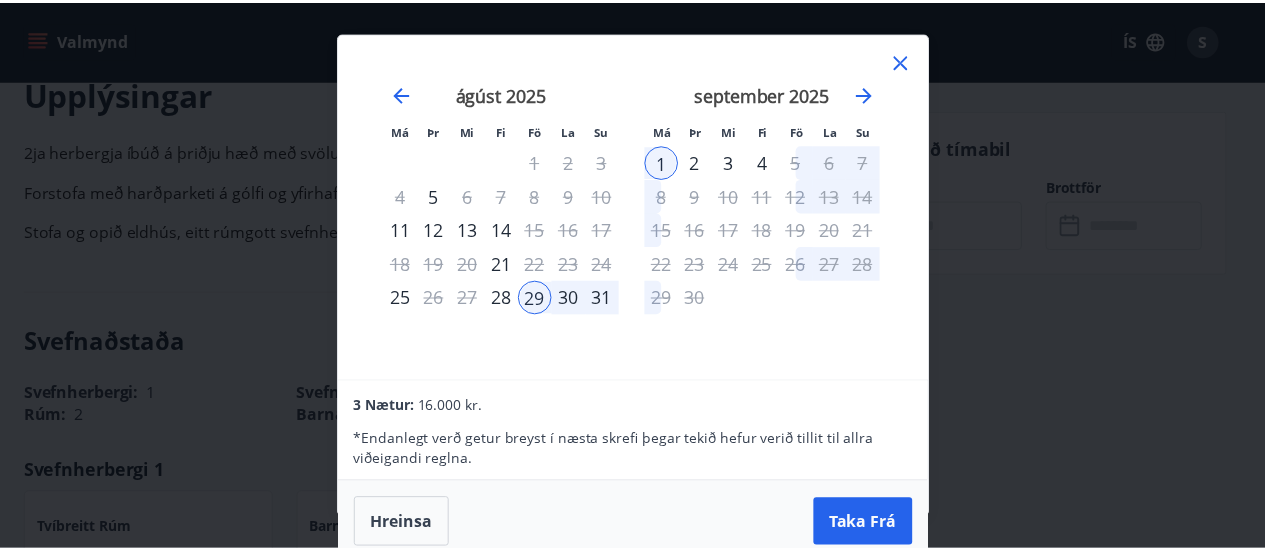 scroll, scrollTop: 2, scrollLeft: 0, axis: vertical 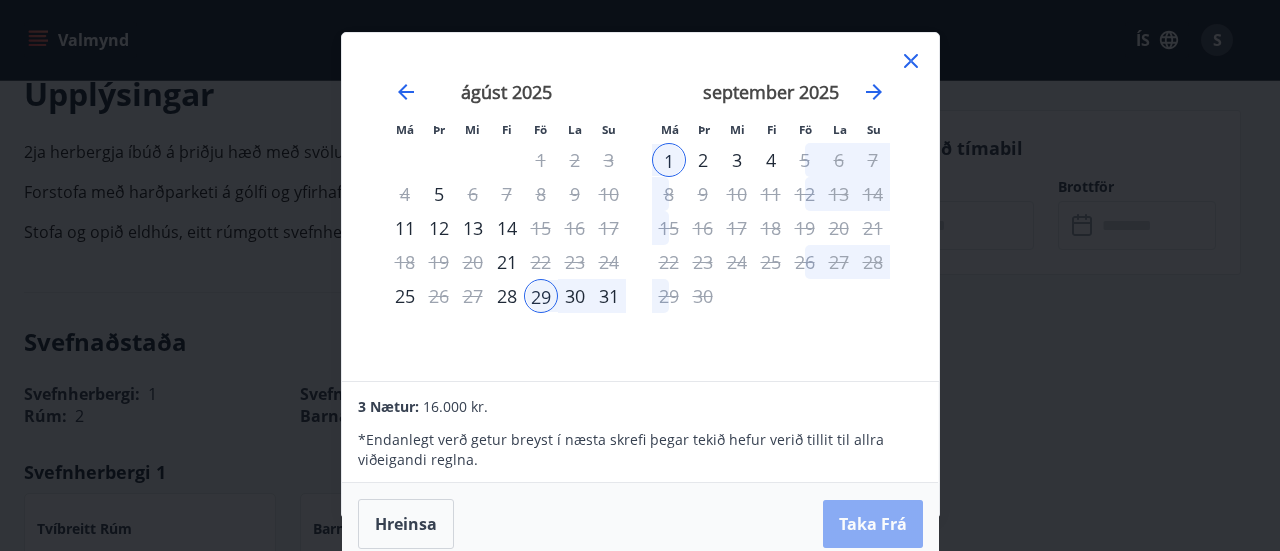click on "Taka Frá" at bounding box center [873, 524] 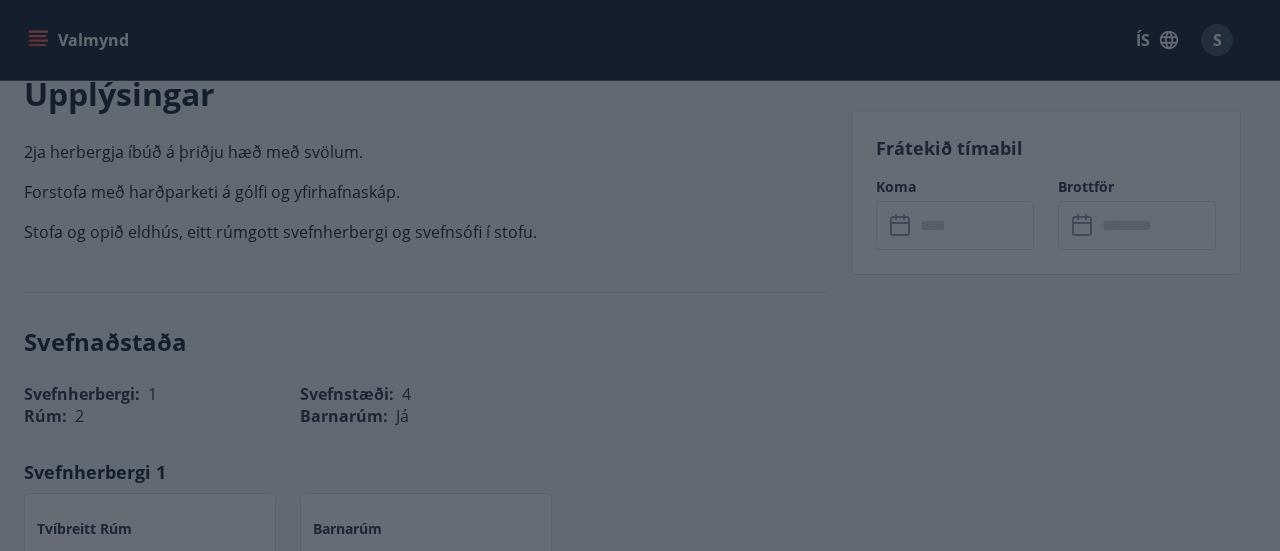 type on "******" 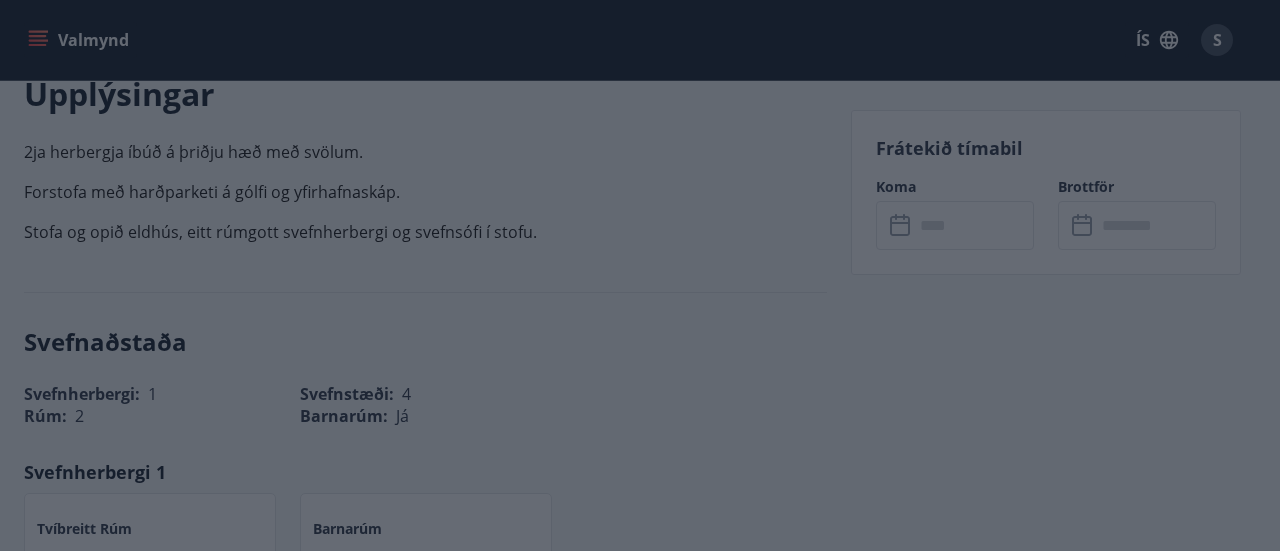 type on "******" 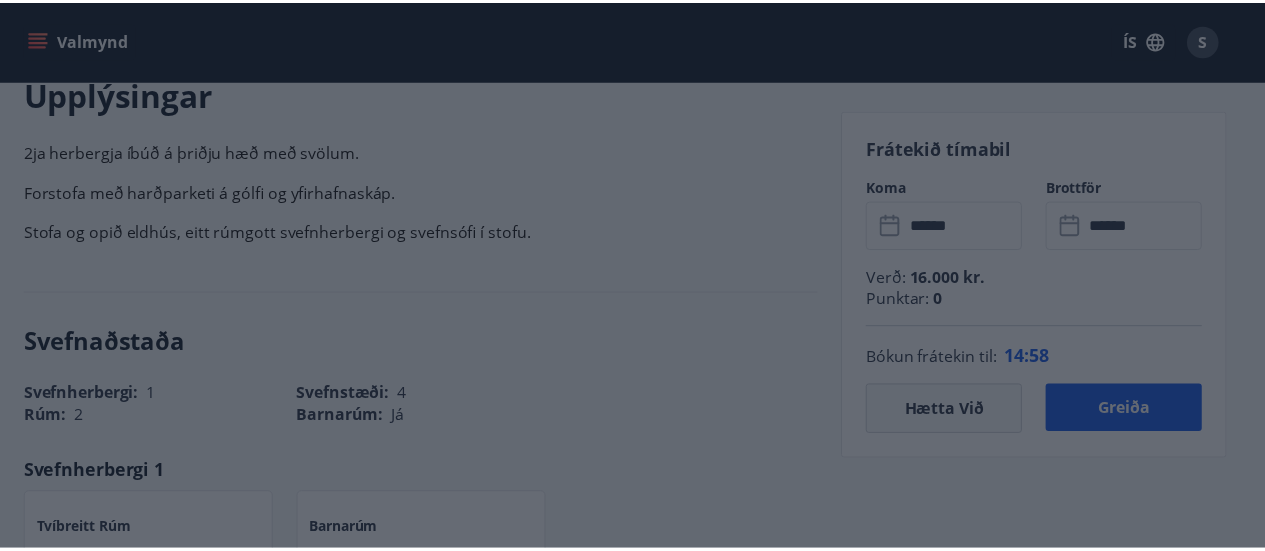 scroll, scrollTop: 0, scrollLeft: 0, axis: both 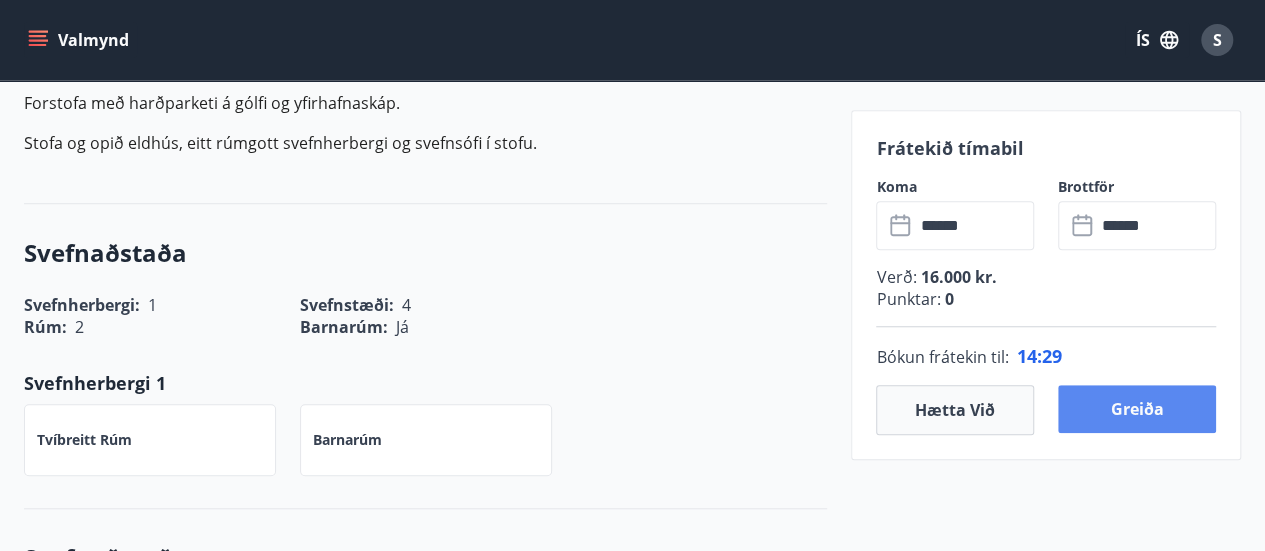 click on "Greiða" at bounding box center [1137, 409] 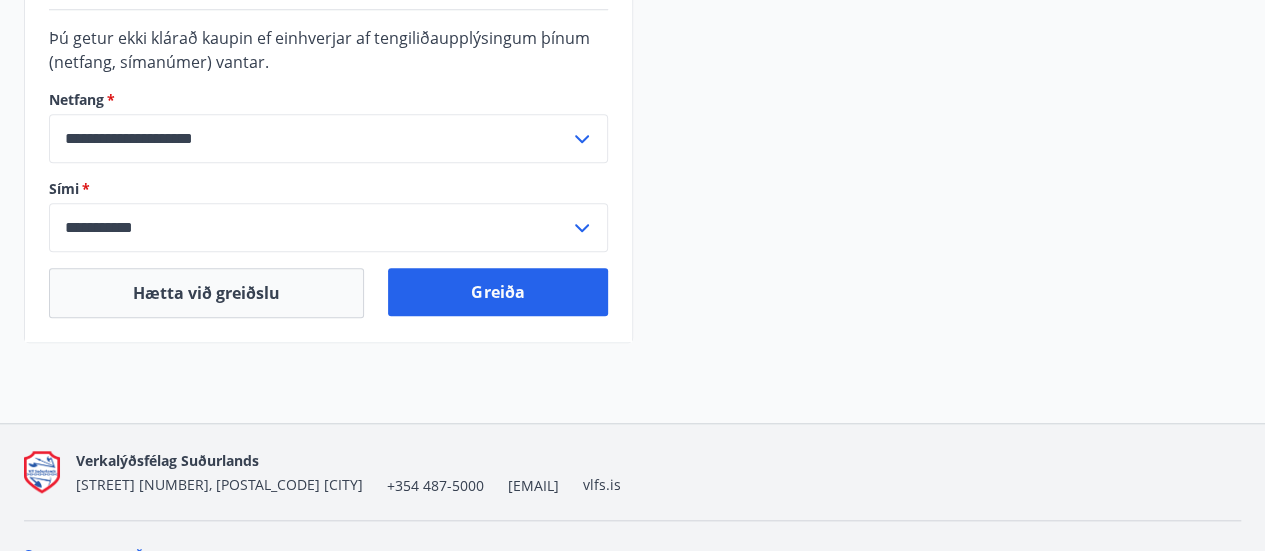scroll, scrollTop: 717, scrollLeft: 0, axis: vertical 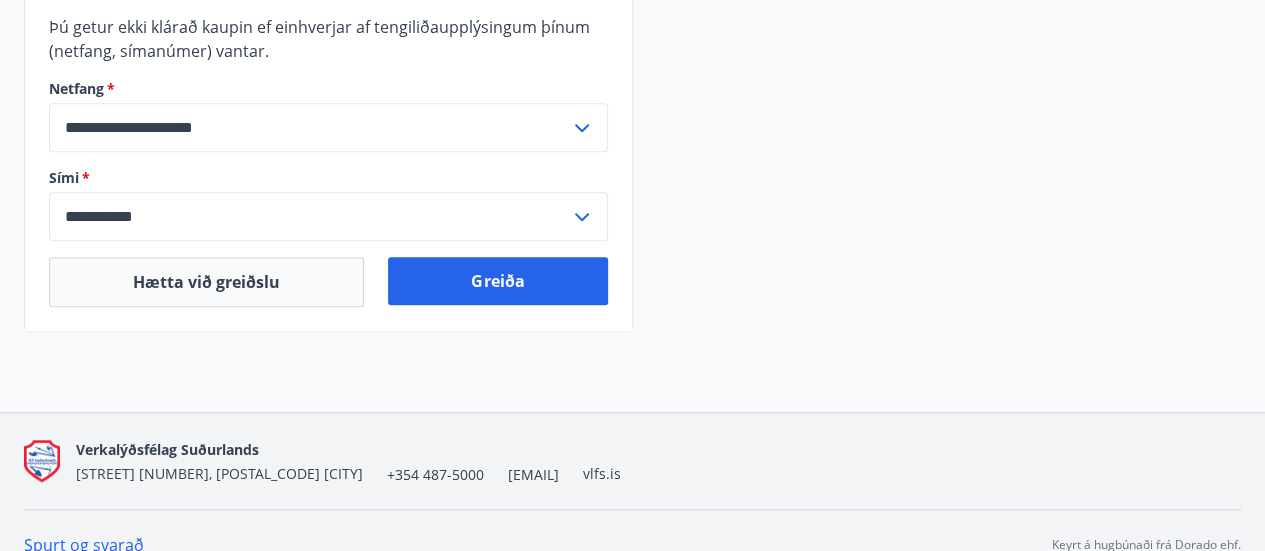 click on "**********" at bounding box center [309, 127] 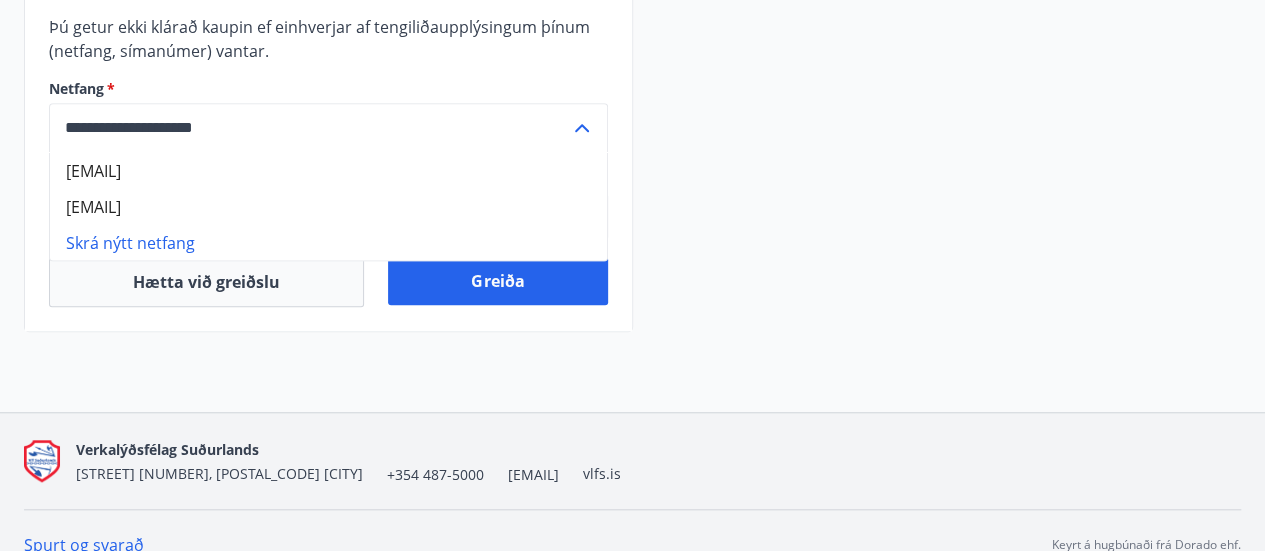 click on "[EMAIL]" at bounding box center [328, 206] 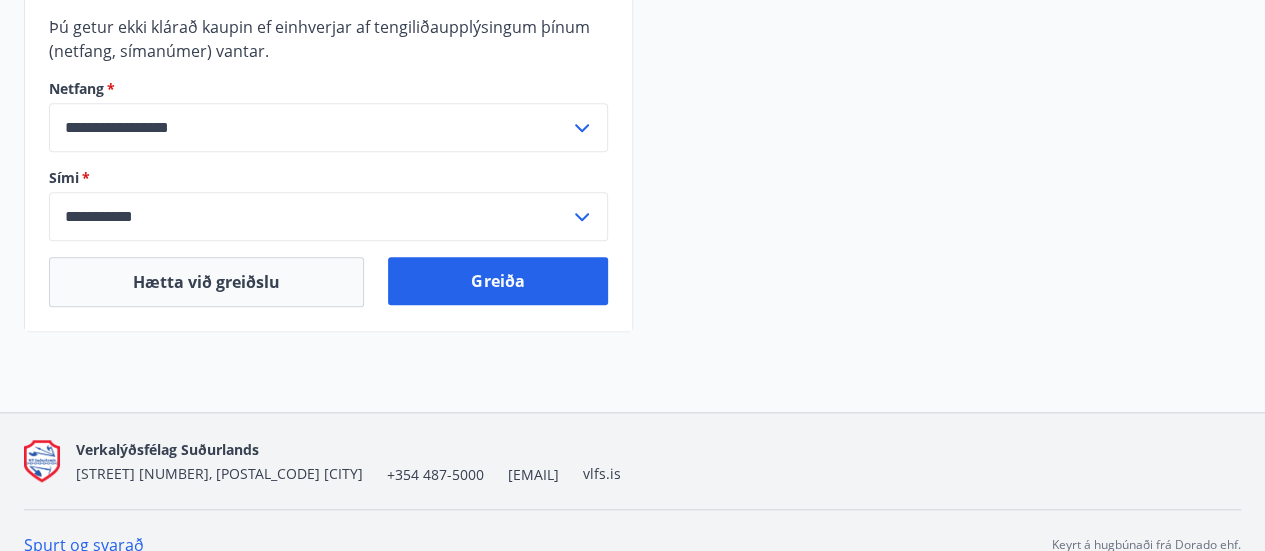 click 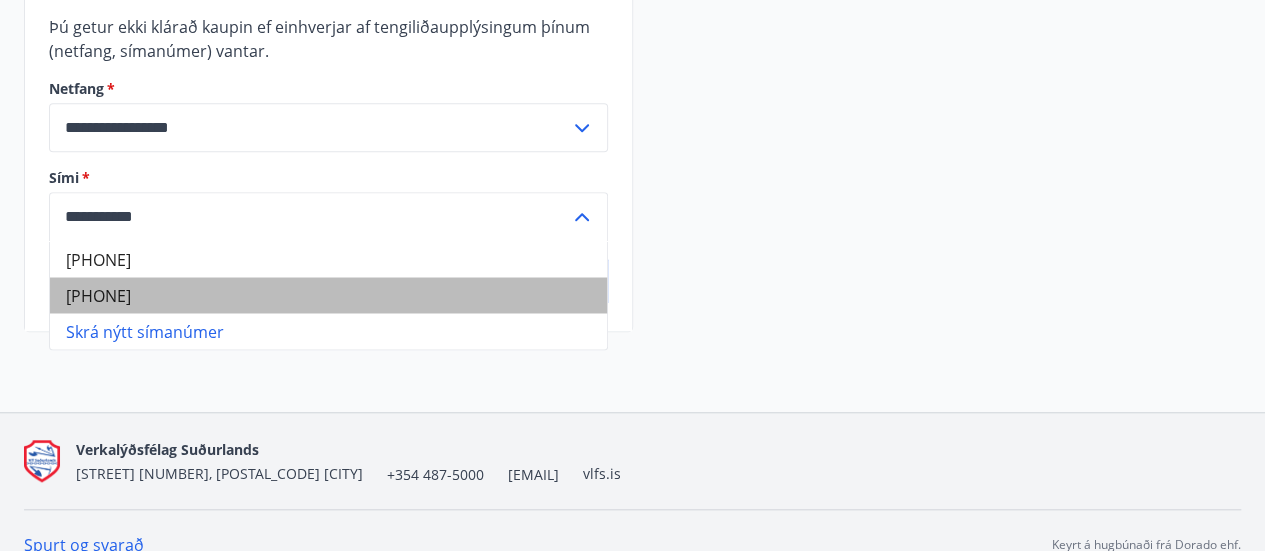 click on "[PHONE]" at bounding box center [328, 295] 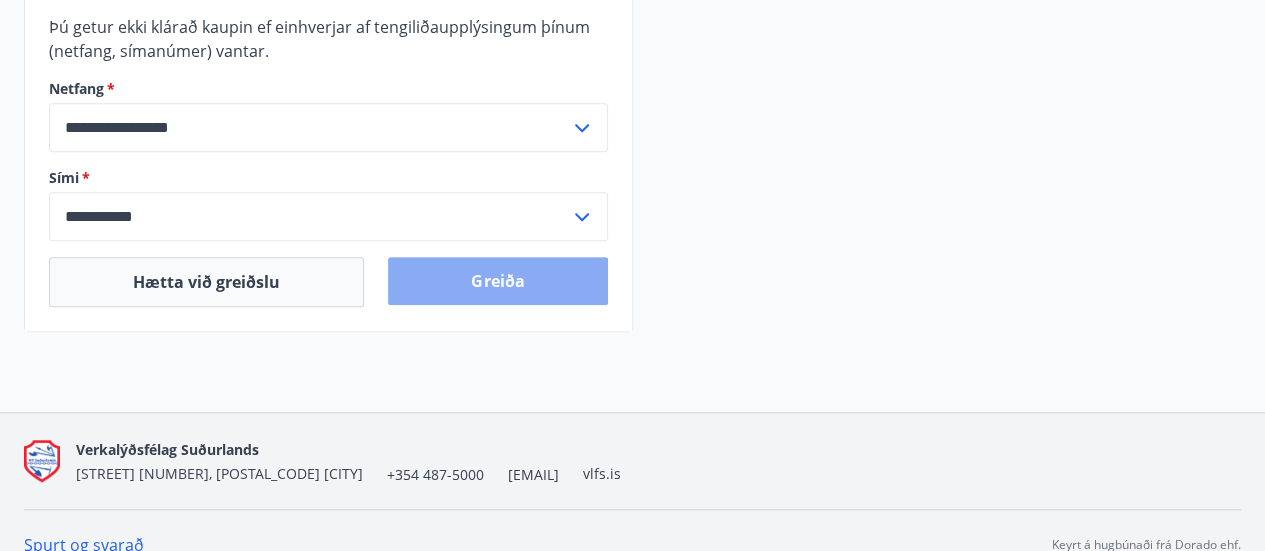 click on "Greiða" at bounding box center (497, 281) 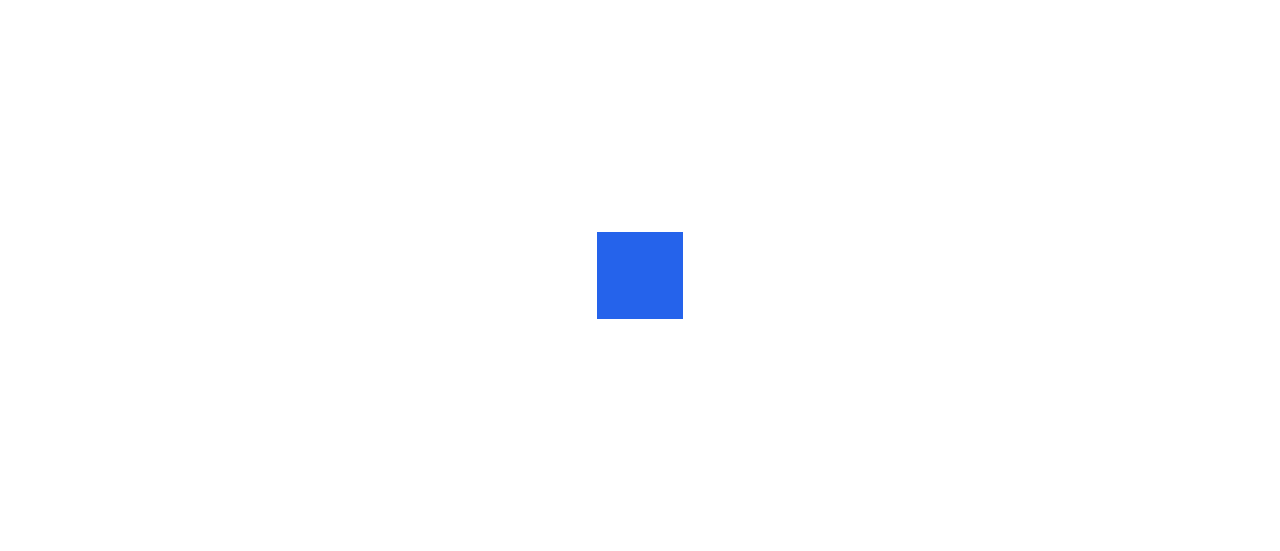 scroll, scrollTop: 0, scrollLeft: 0, axis: both 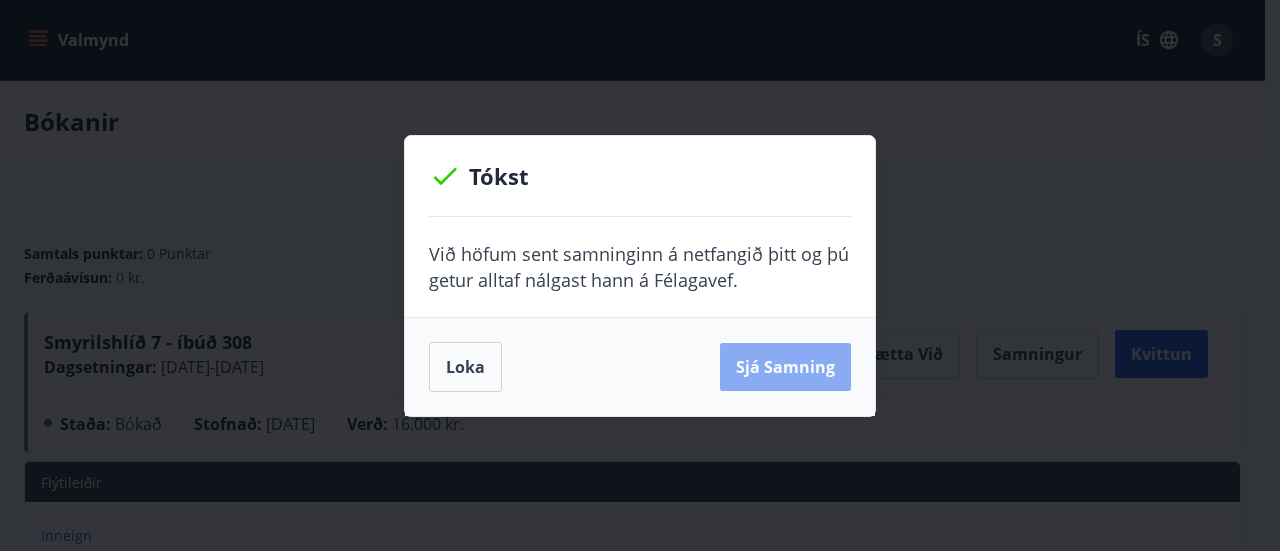 click on "Sjá samning" at bounding box center (785, 367) 